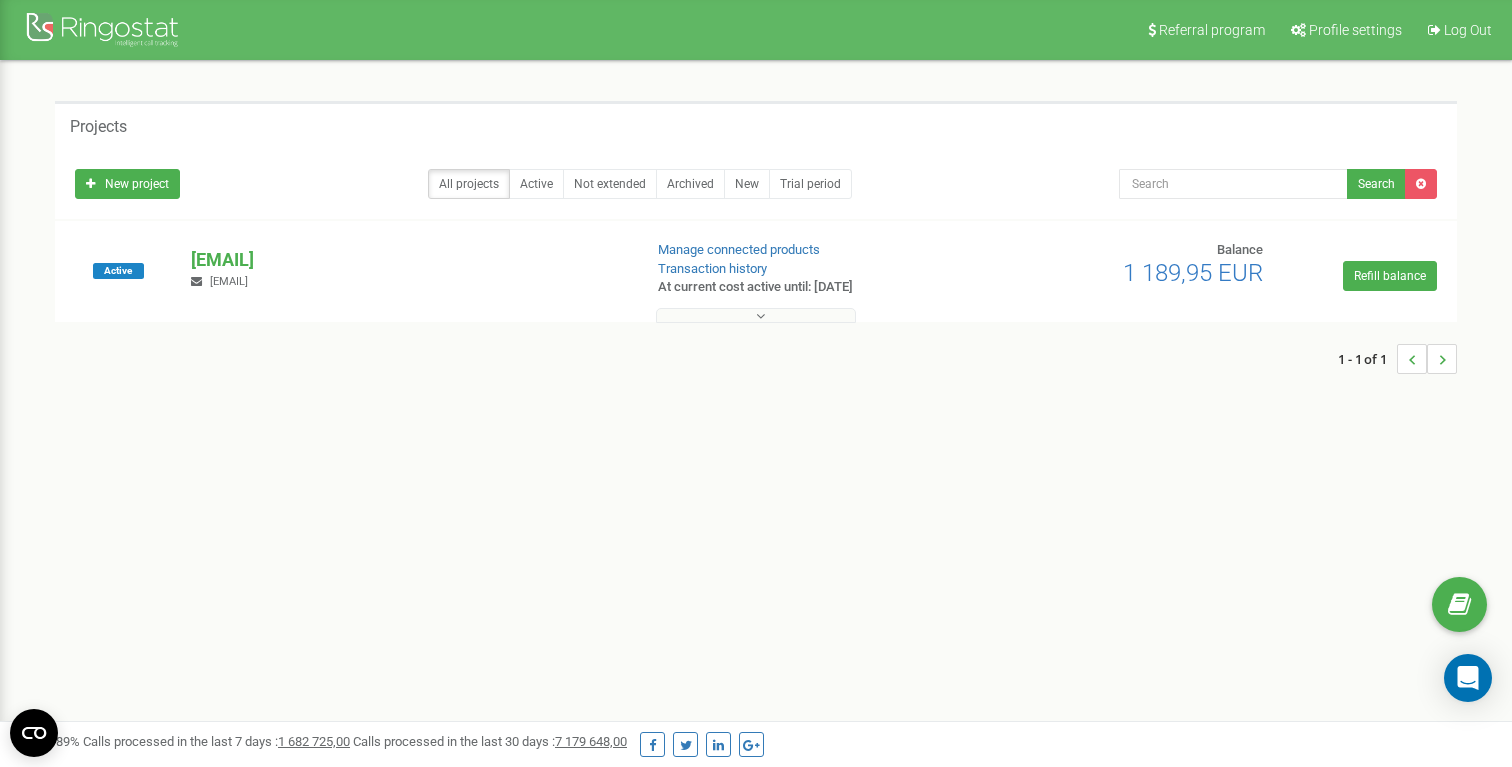 scroll, scrollTop: 0, scrollLeft: 0, axis: both 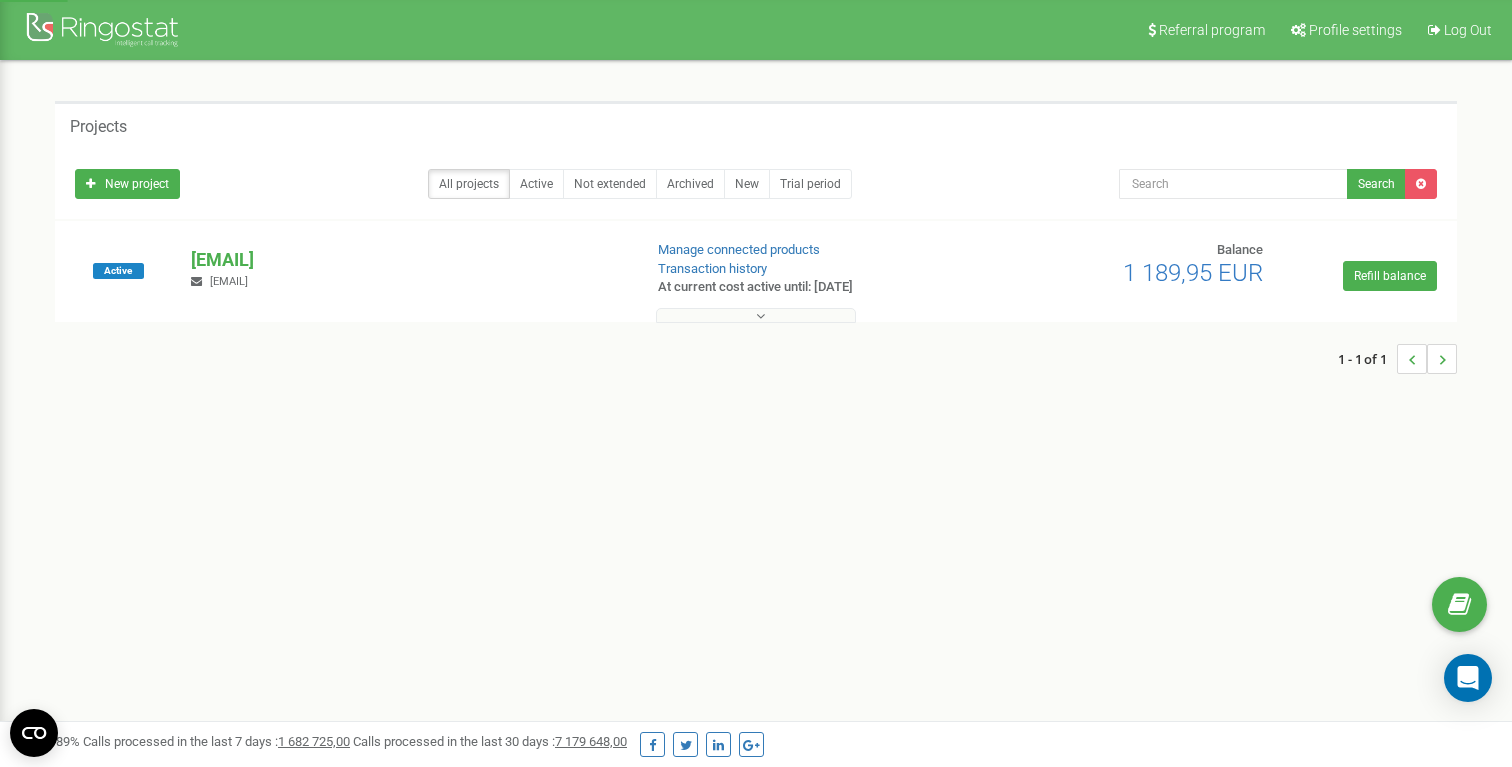 click at bounding box center [756, 315] 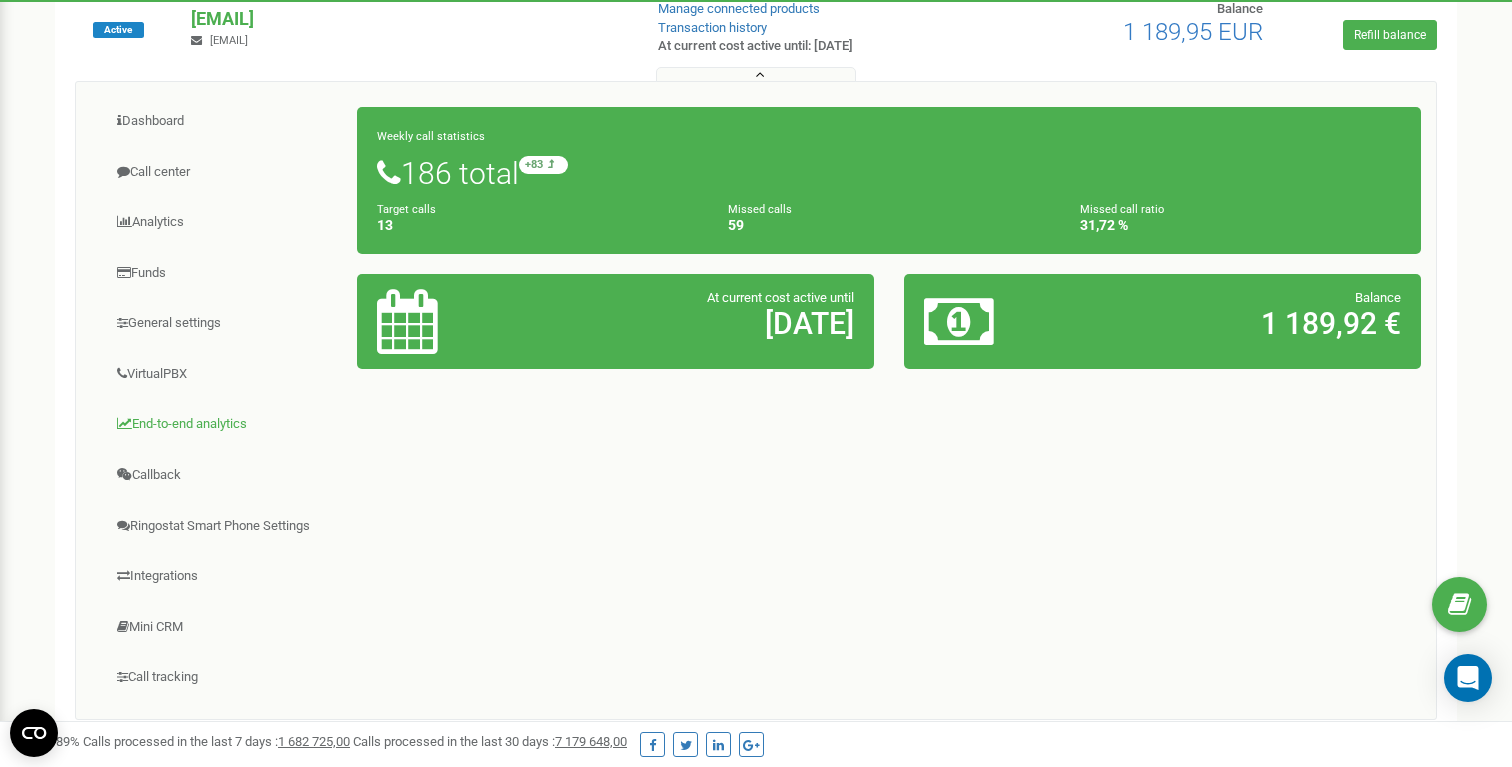 scroll, scrollTop: 205, scrollLeft: 0, axis: vertical 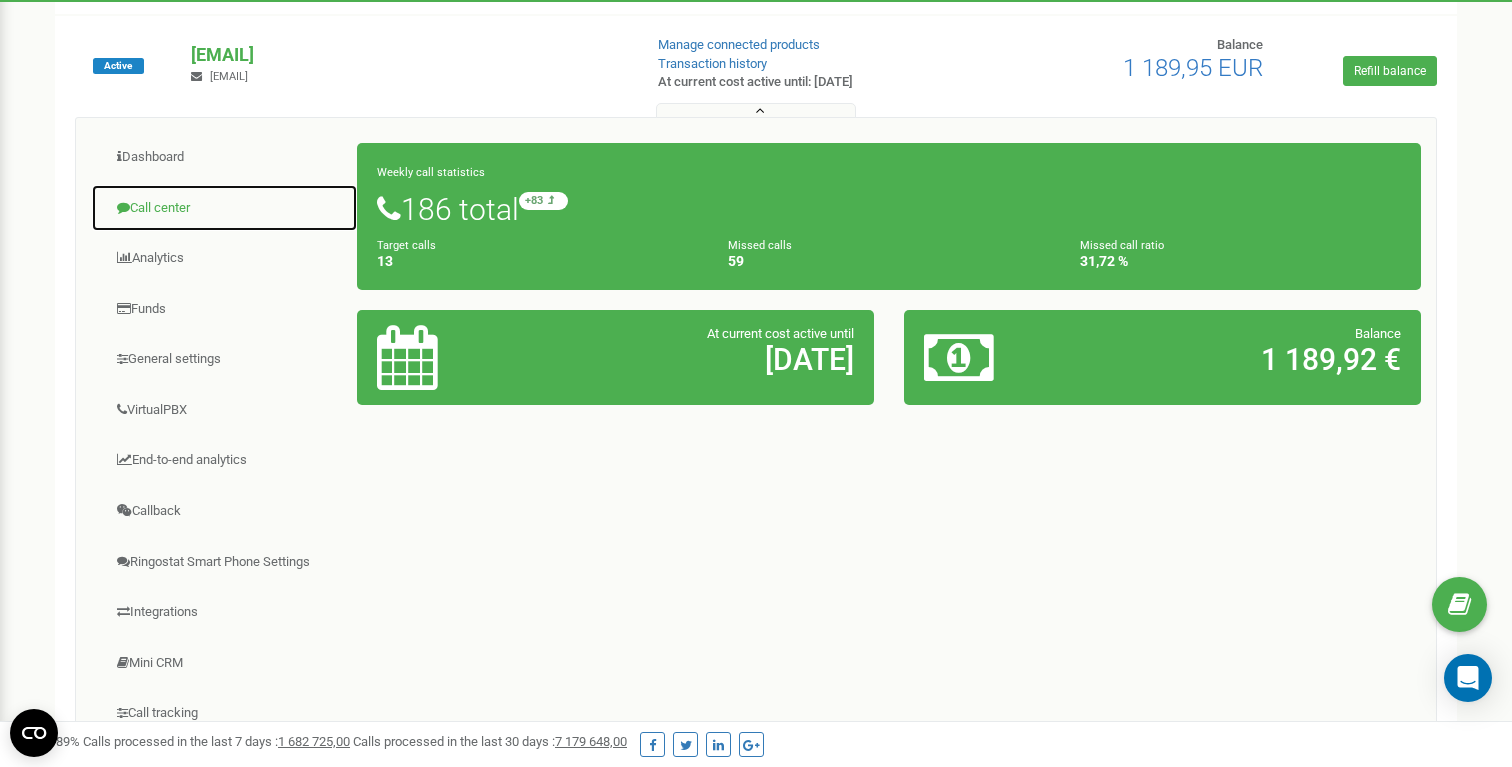 click on "Call center" at bounding box center (224, 208) 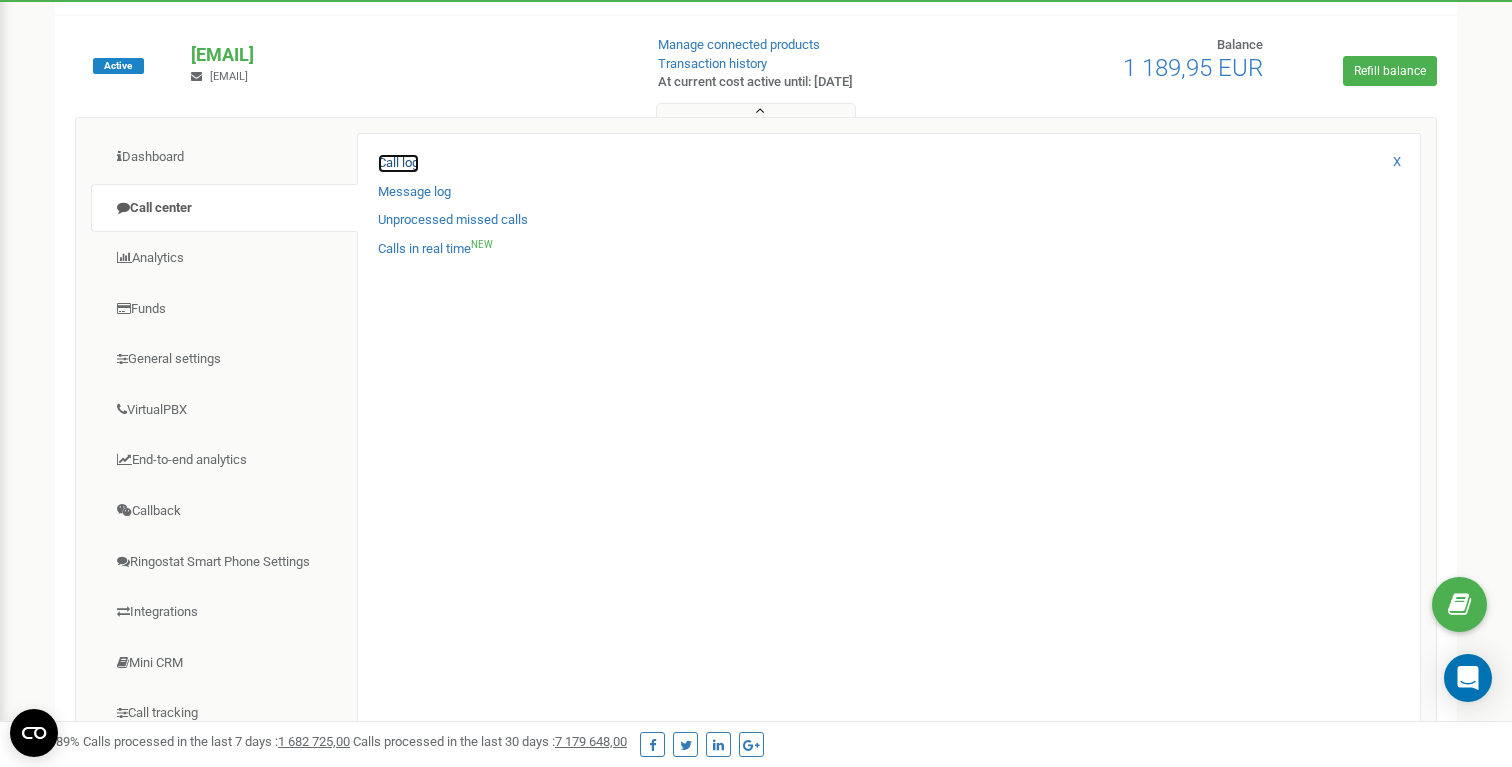 click on "Call log" at bounding box center [398, 163] 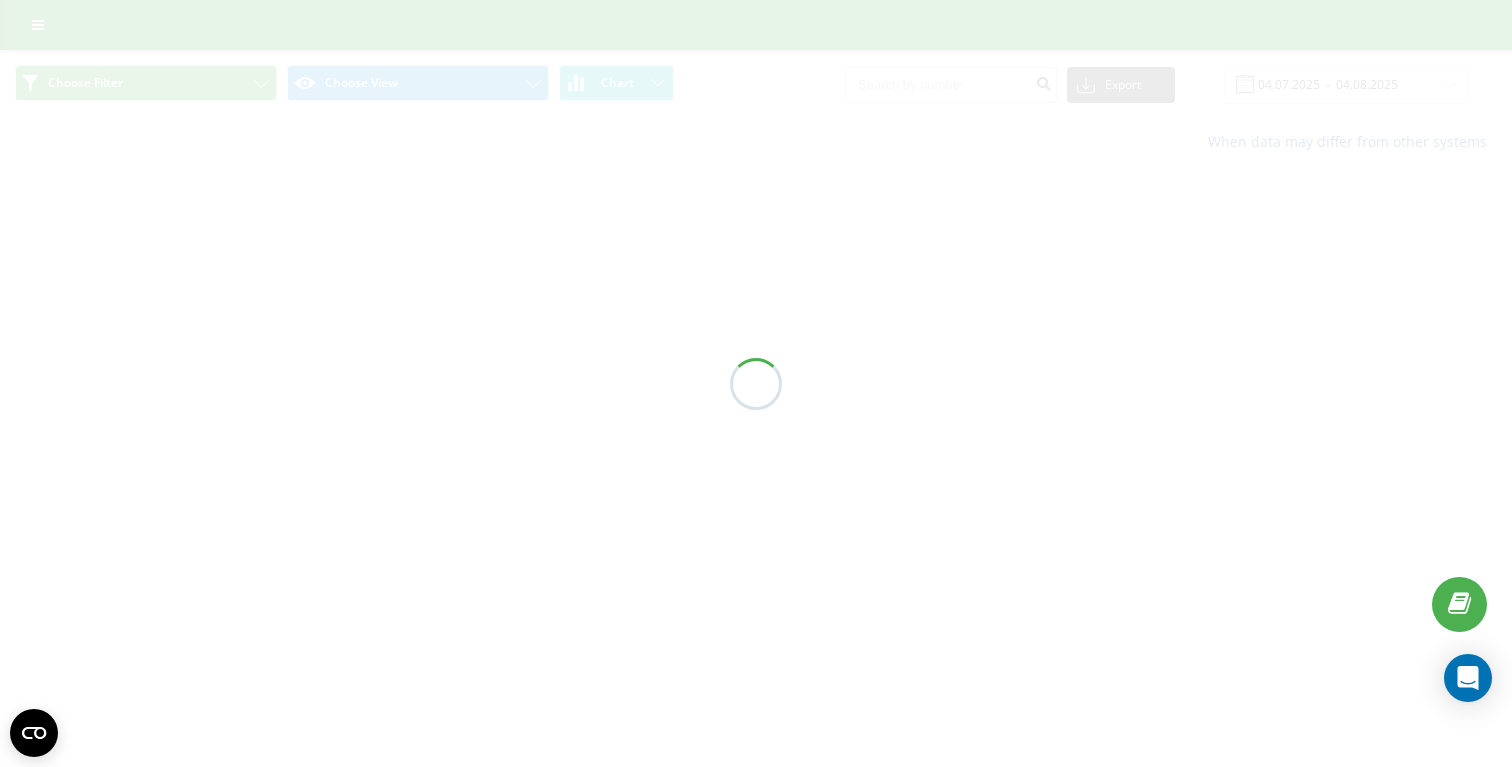 scroll, scrollTop: 0, scrollLeft: 0, axis: both 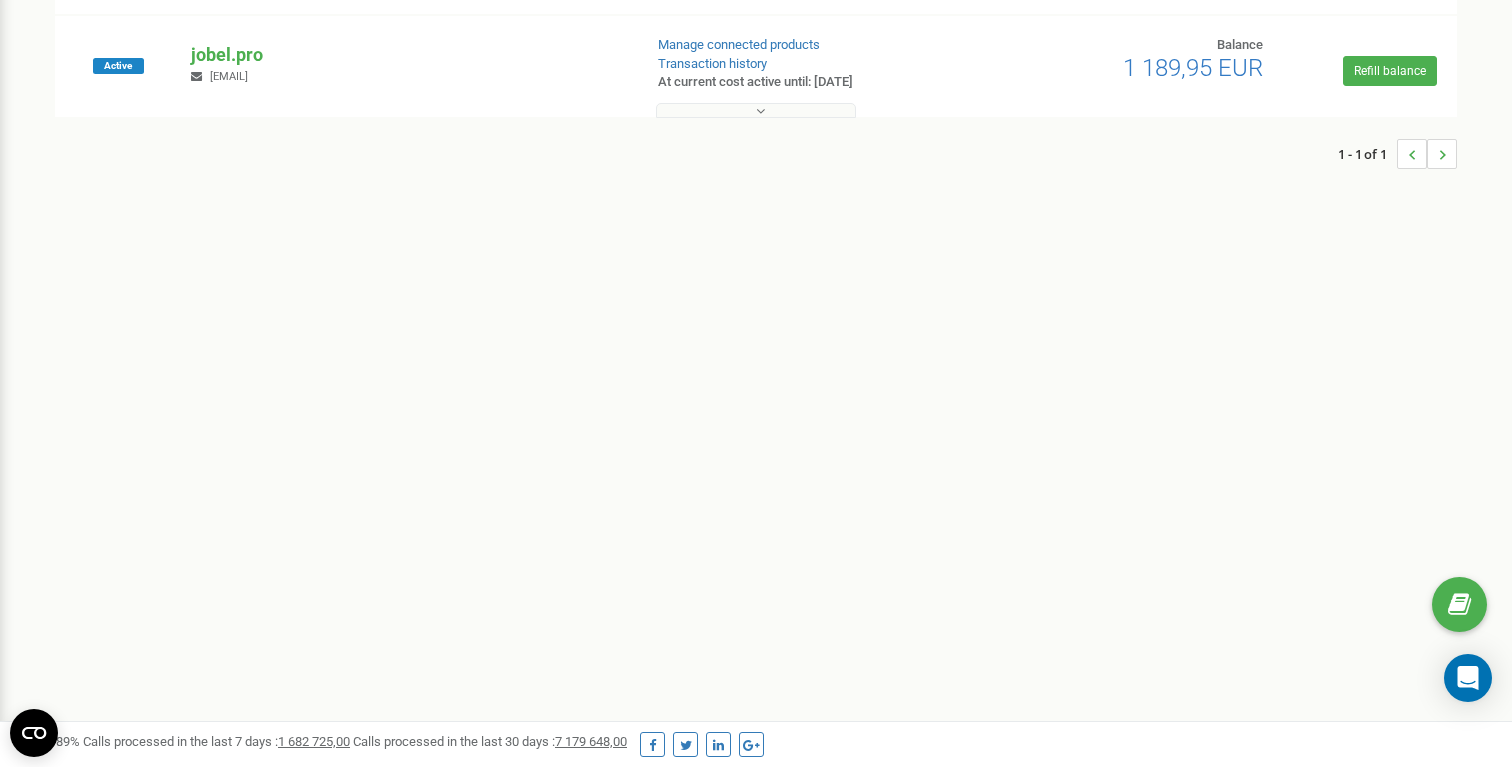 click at bounding box center [760, 111] 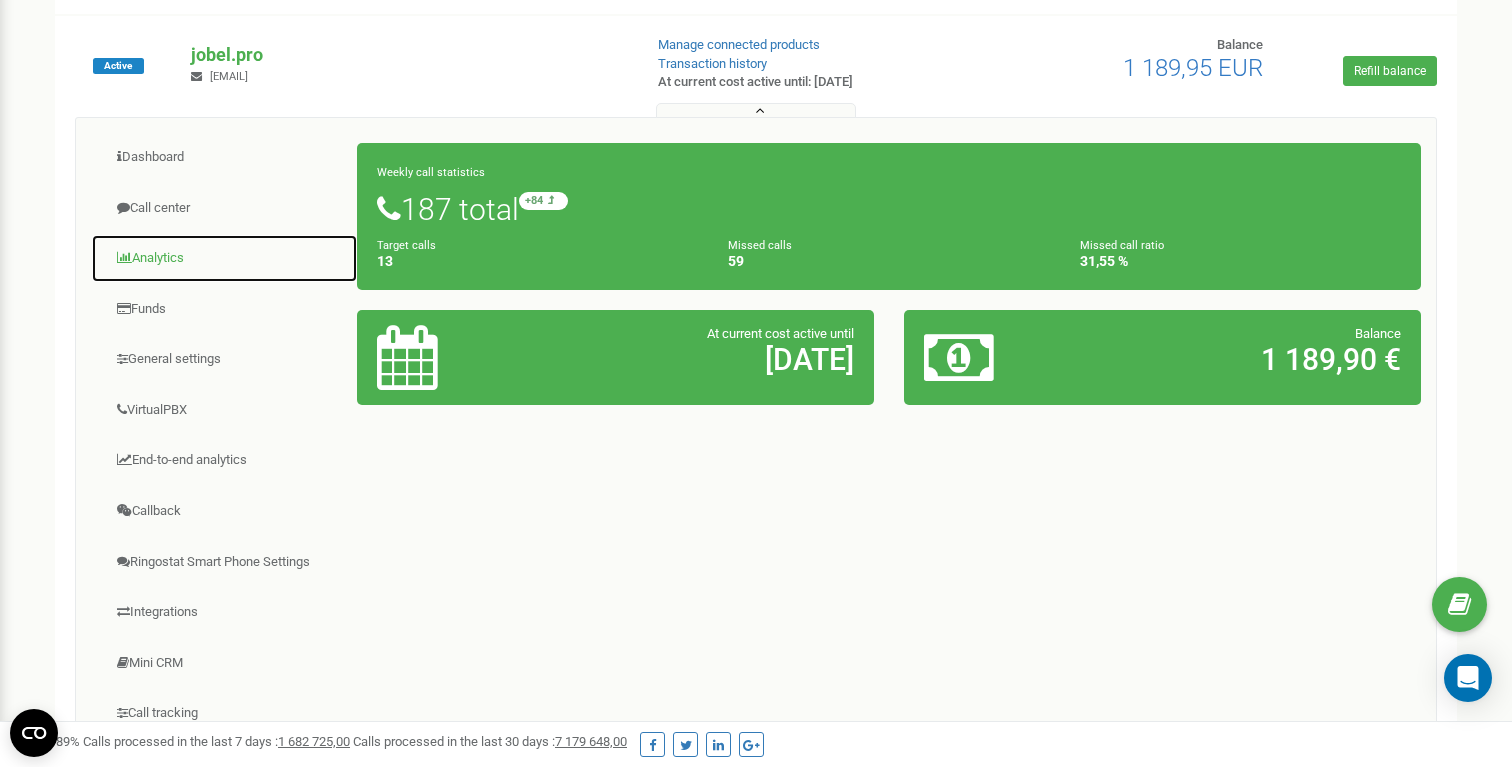 click on "Analytics" at bounding box center (224, 258) 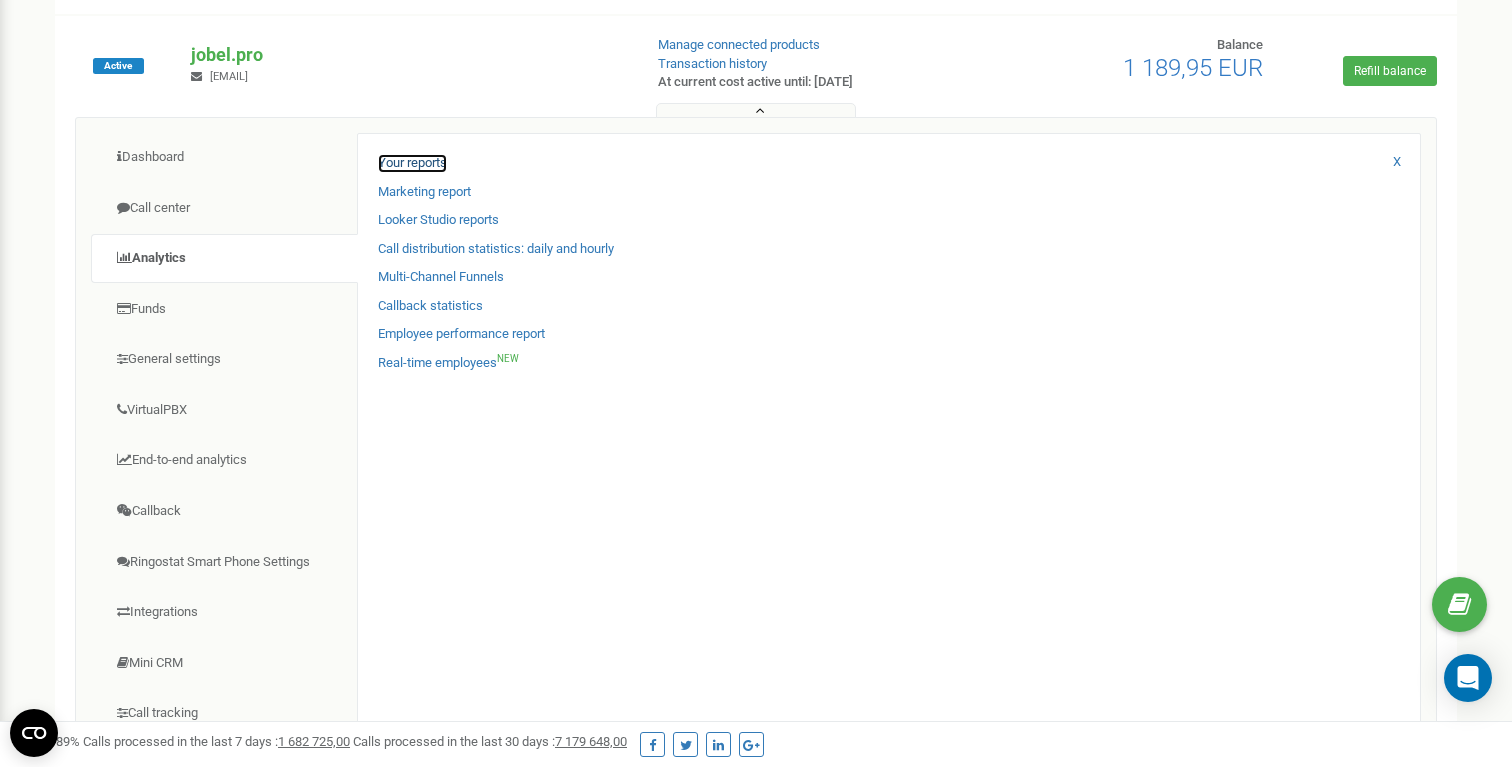 click on "Your reports" at bounding box center [412, 163] 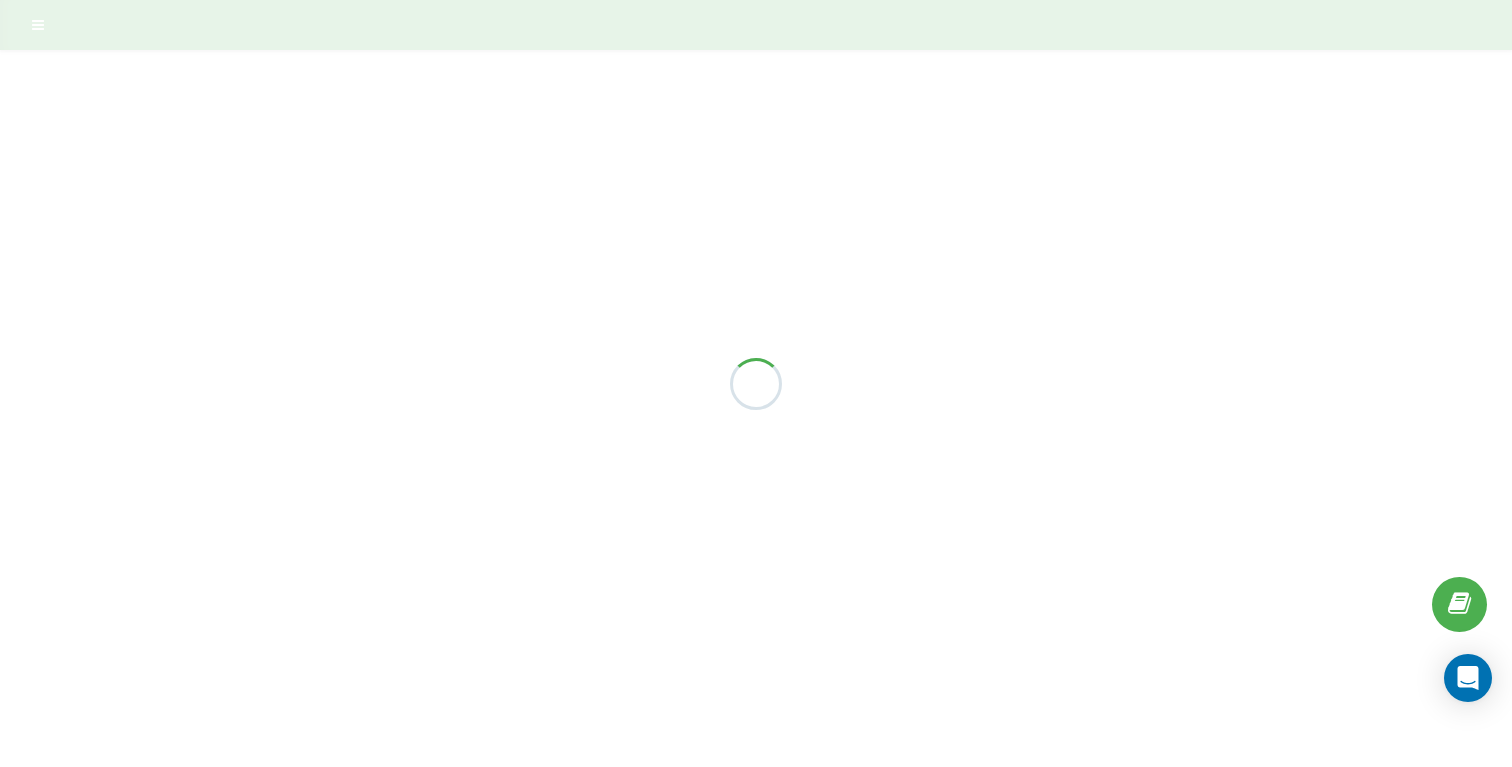 scroll, scrollTop: 0, scrollLeft: 0, axis: both 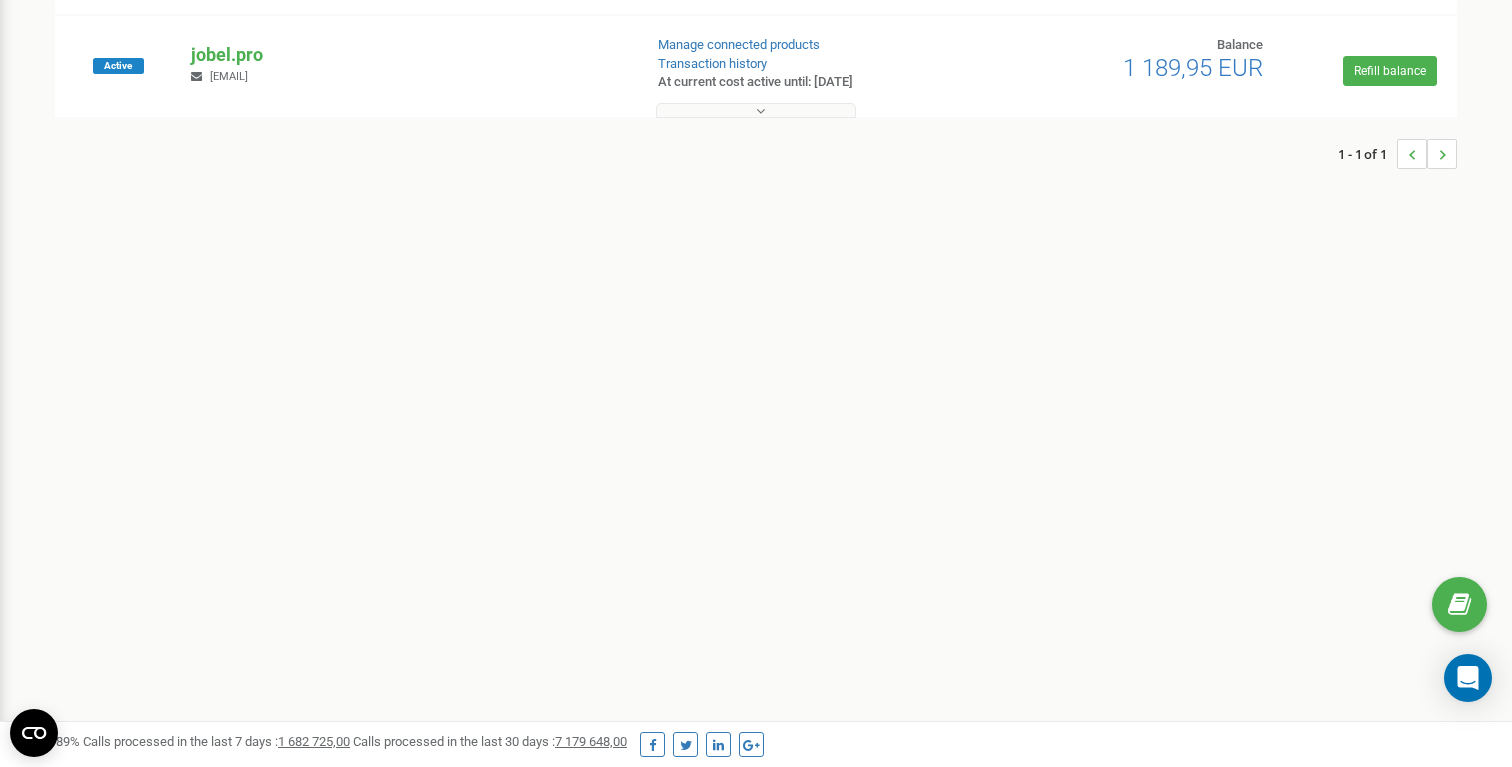 click at bounding box center (756, 106) 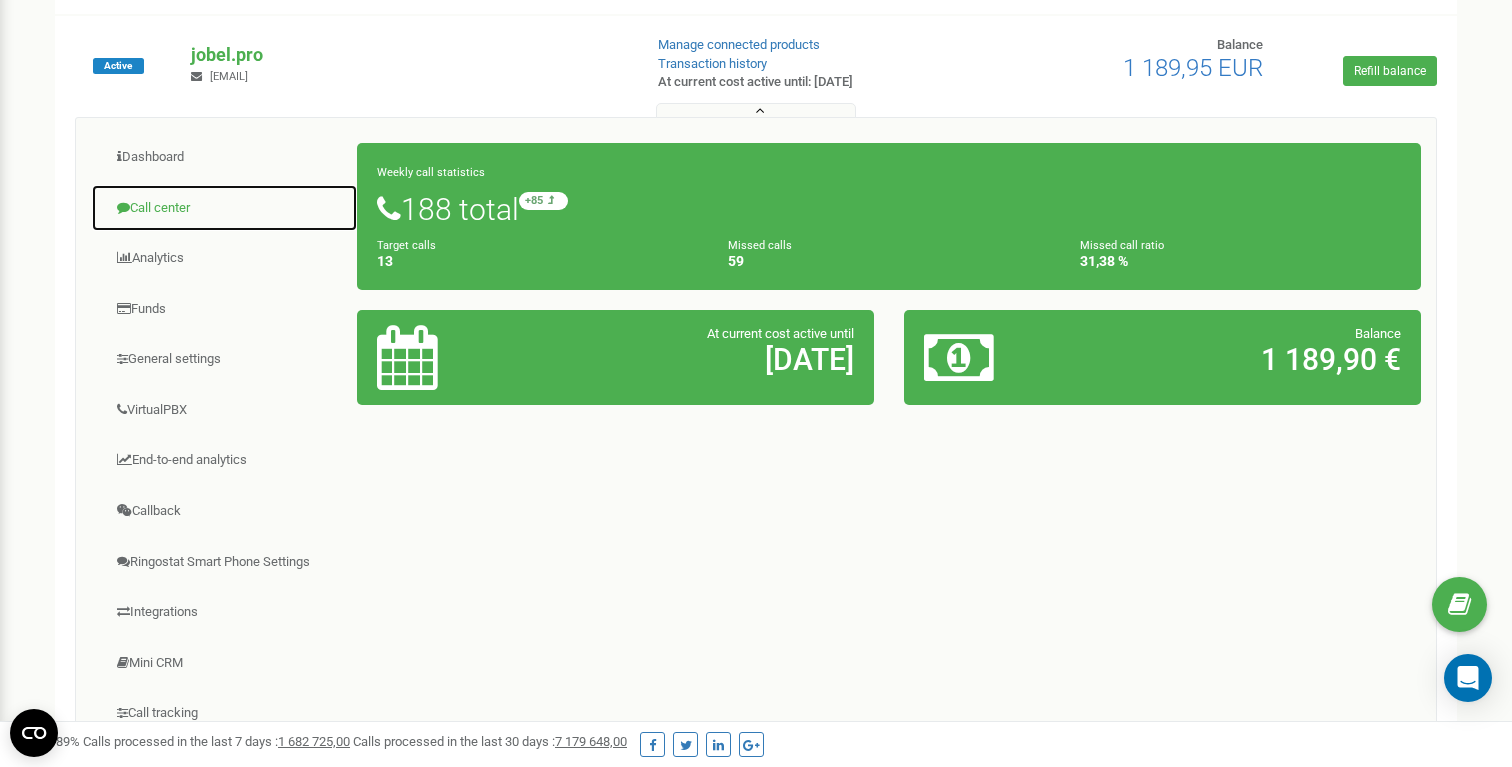 click on "Call center" at bounding box center (224, 208) 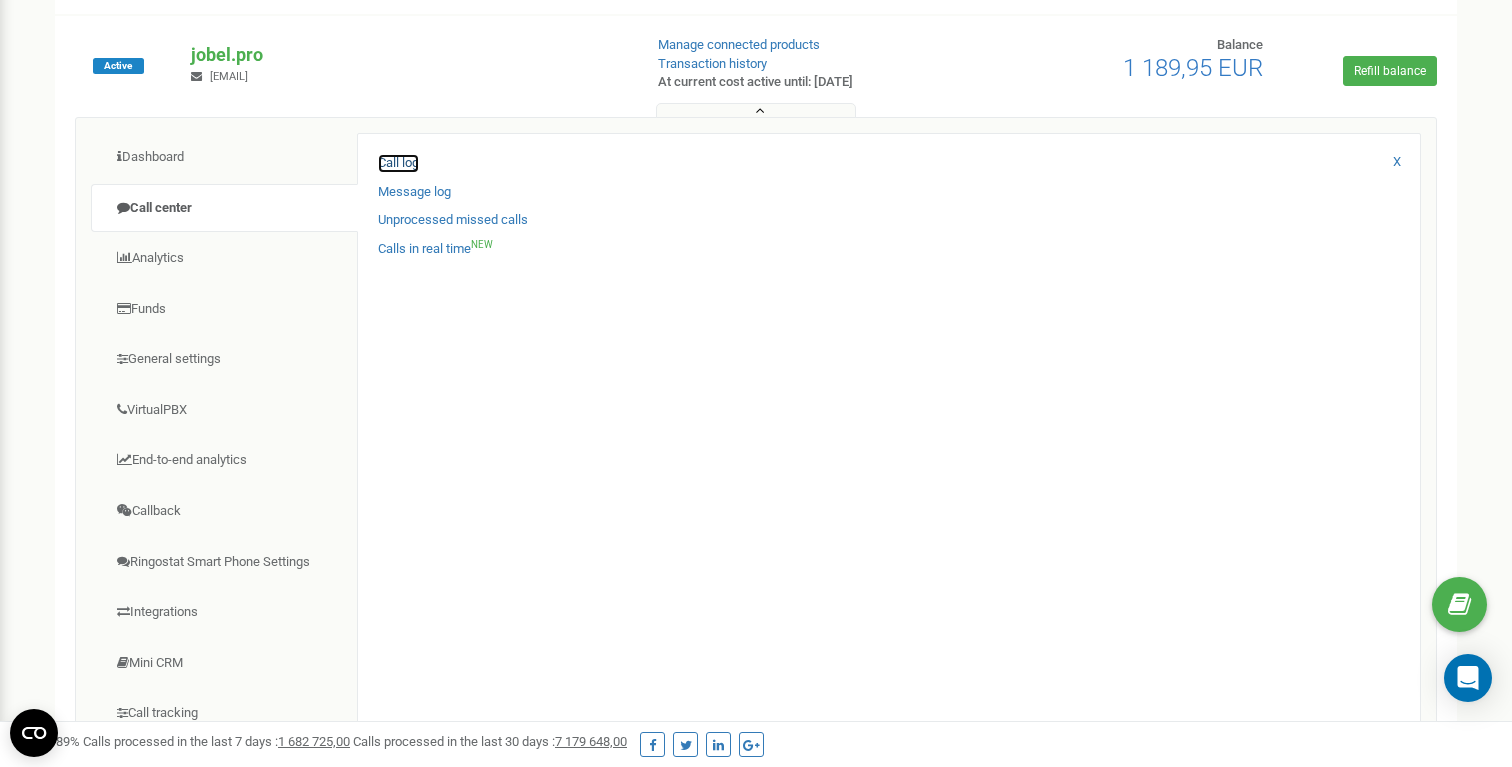 click on "Call log" at bounding box center [398, 163] 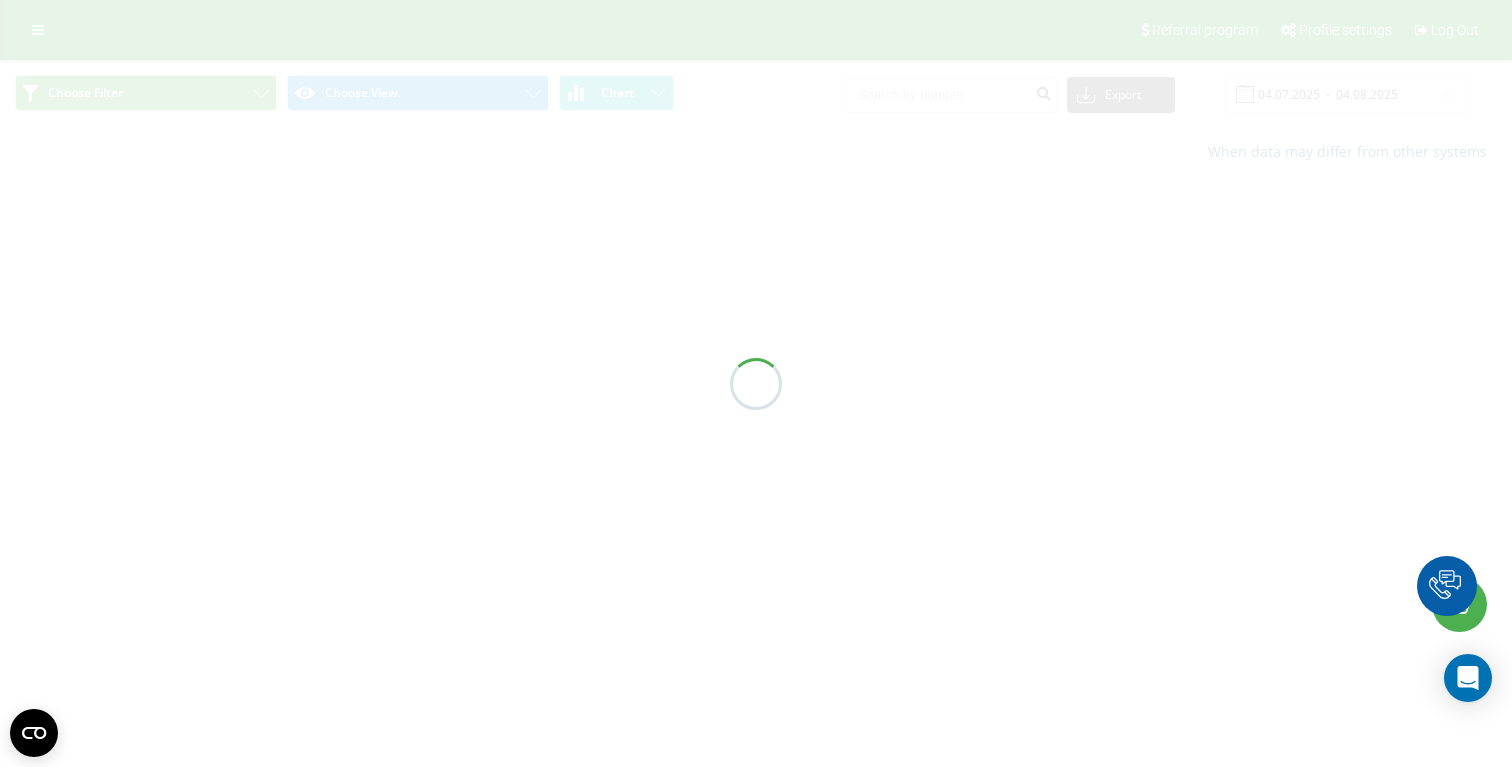 scroll, scrollTop: 0, scrollLeft: 0, axis: both 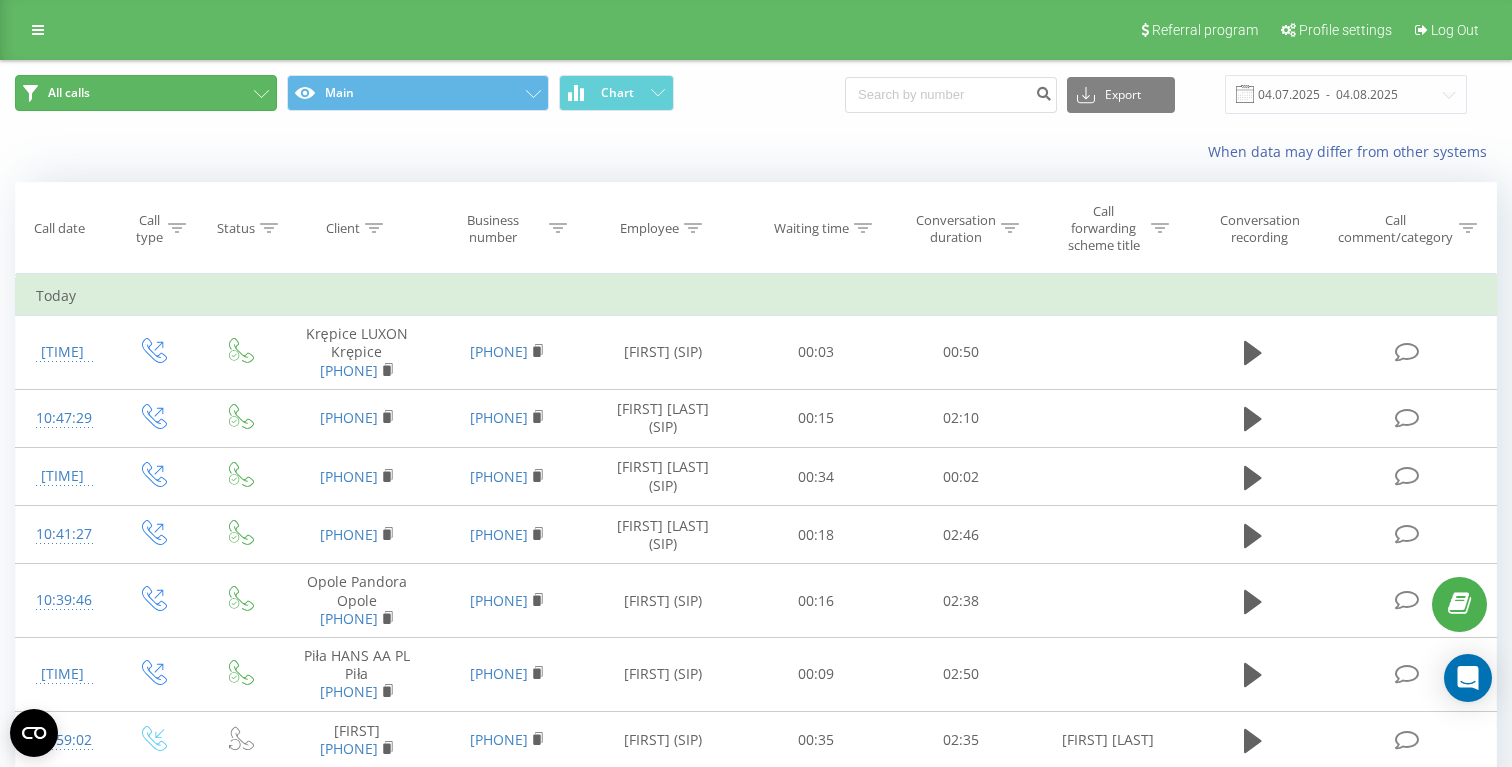 click on "All calls" at bounding box center (146, 93) 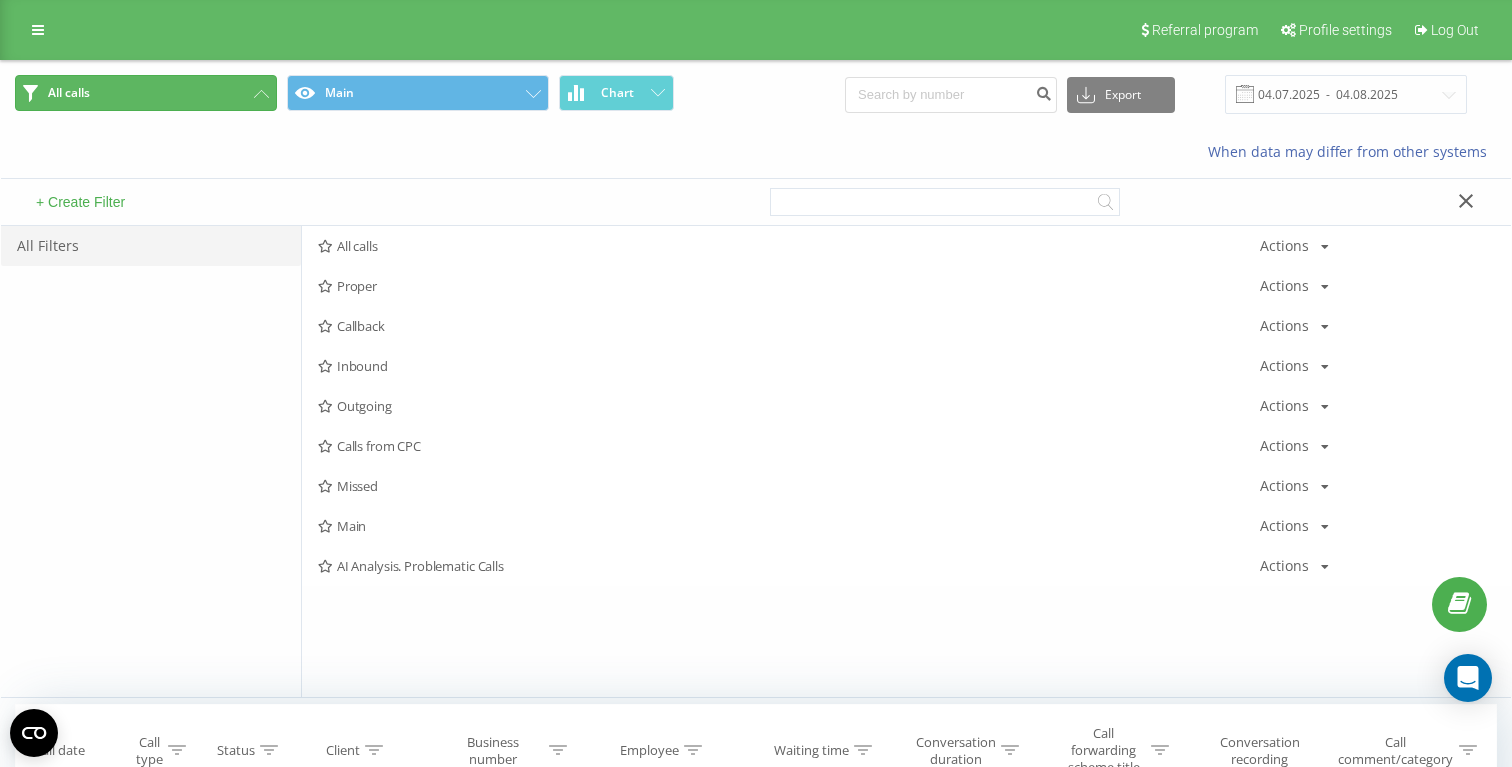 click on "All calls" at bounding box center [146, 93] 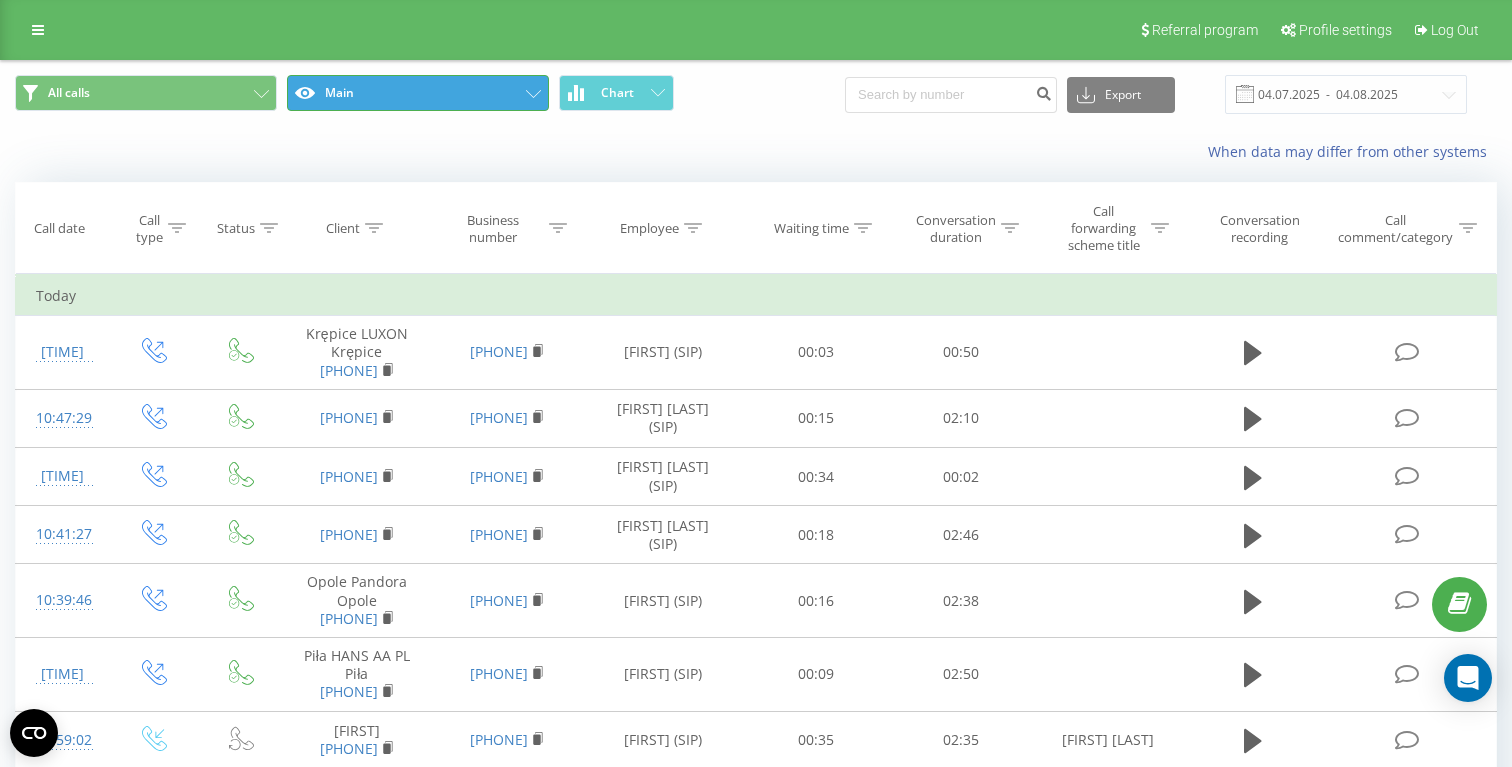 click on "Main" at bounding box center [418, 93] 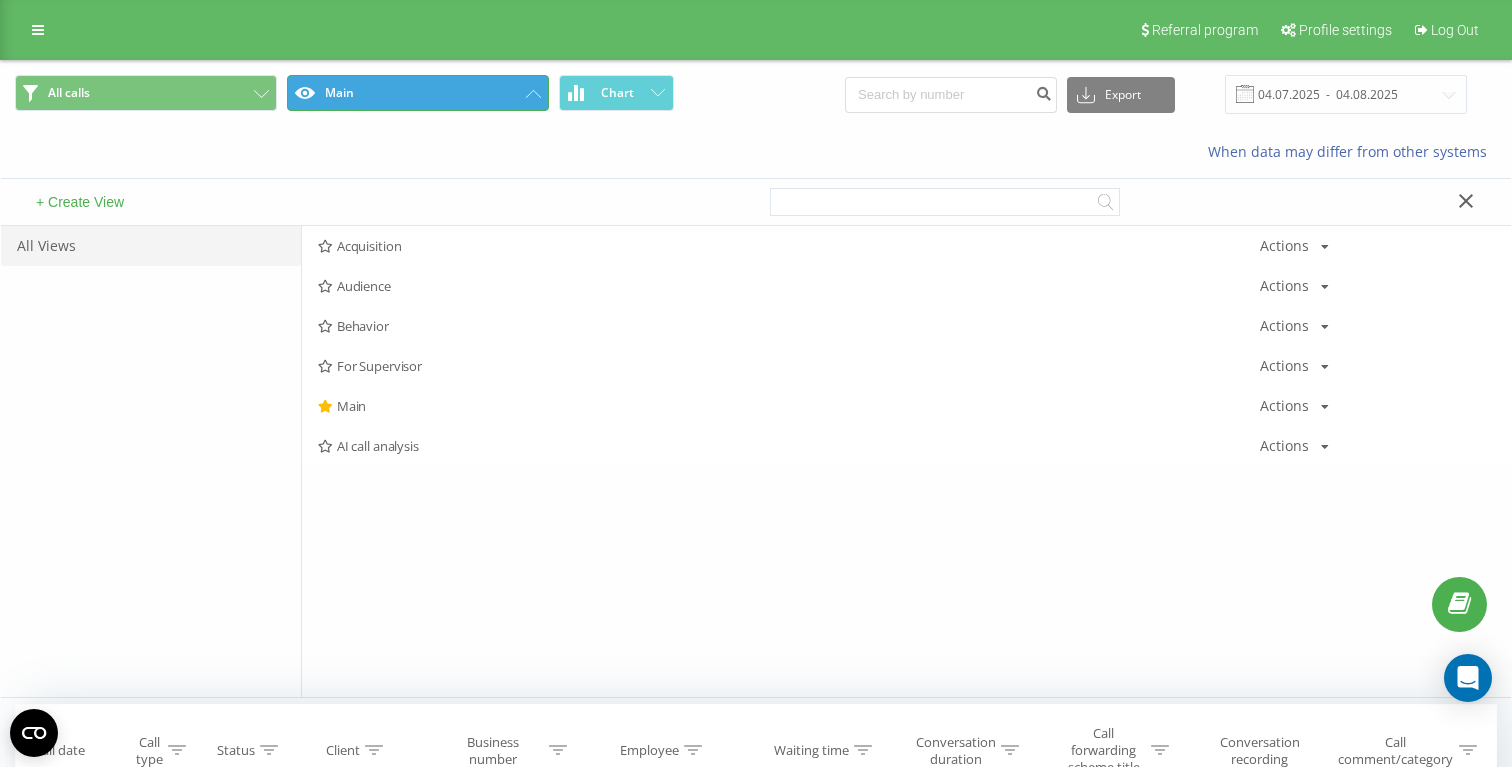 click on "Main" at bounding box center [418, 93] 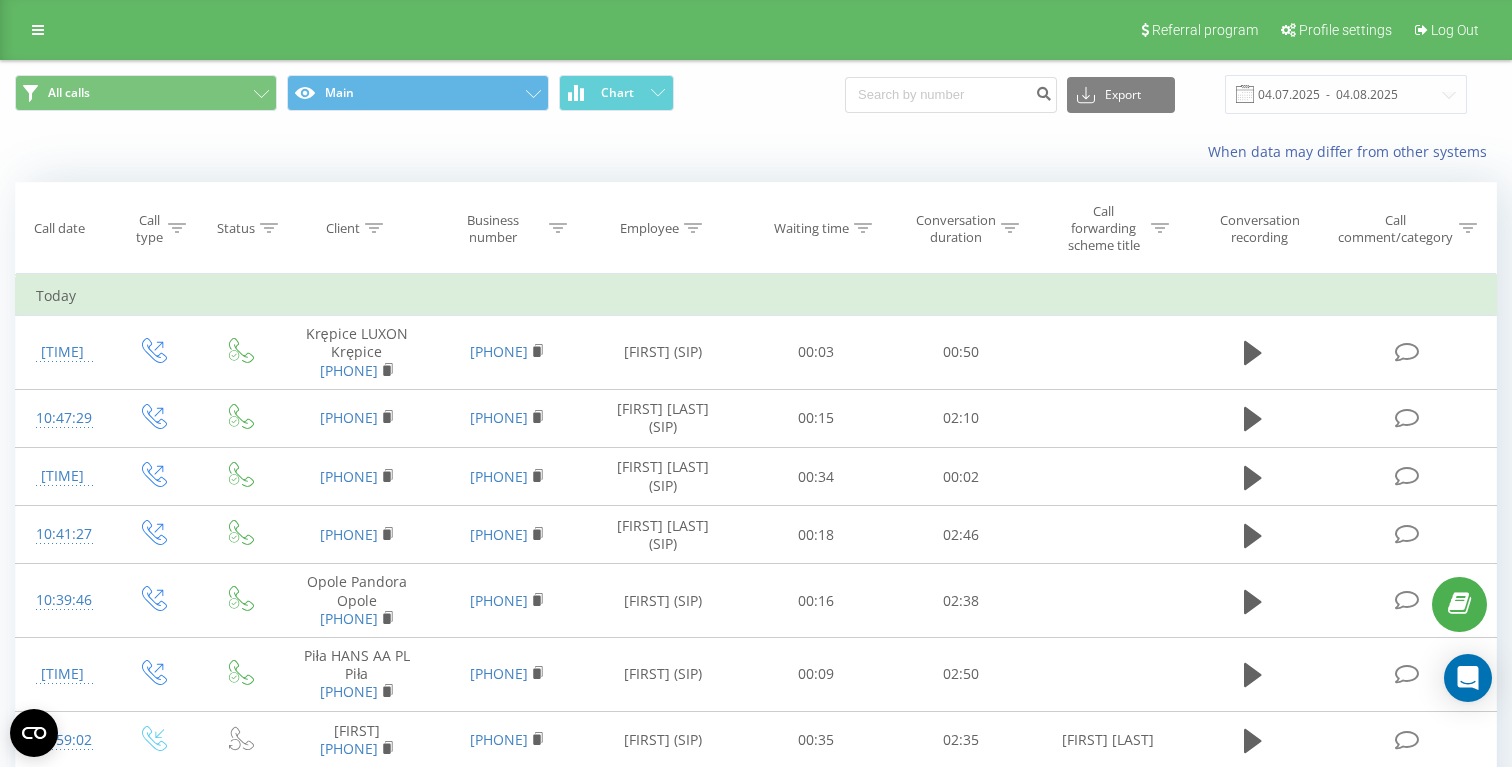 click 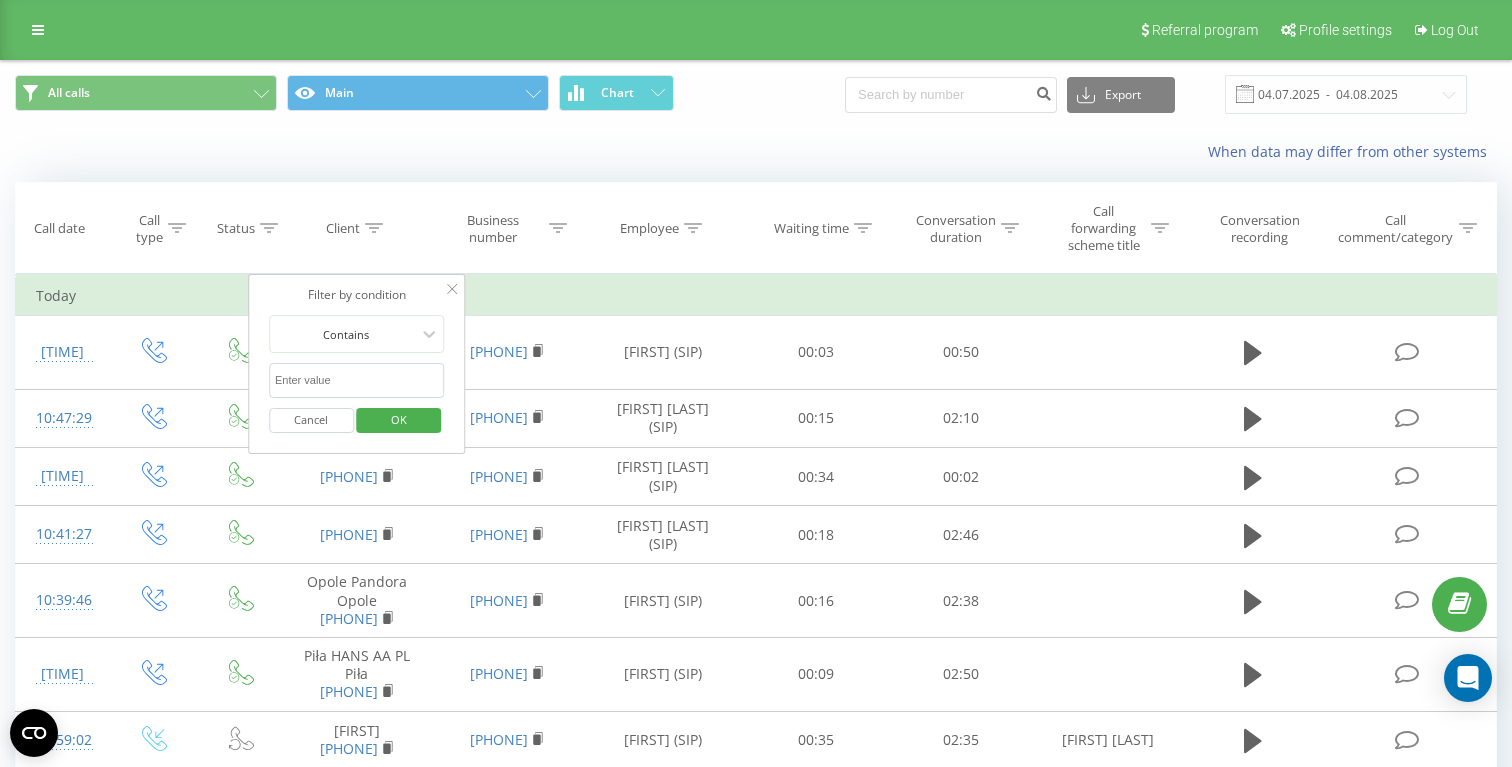 click 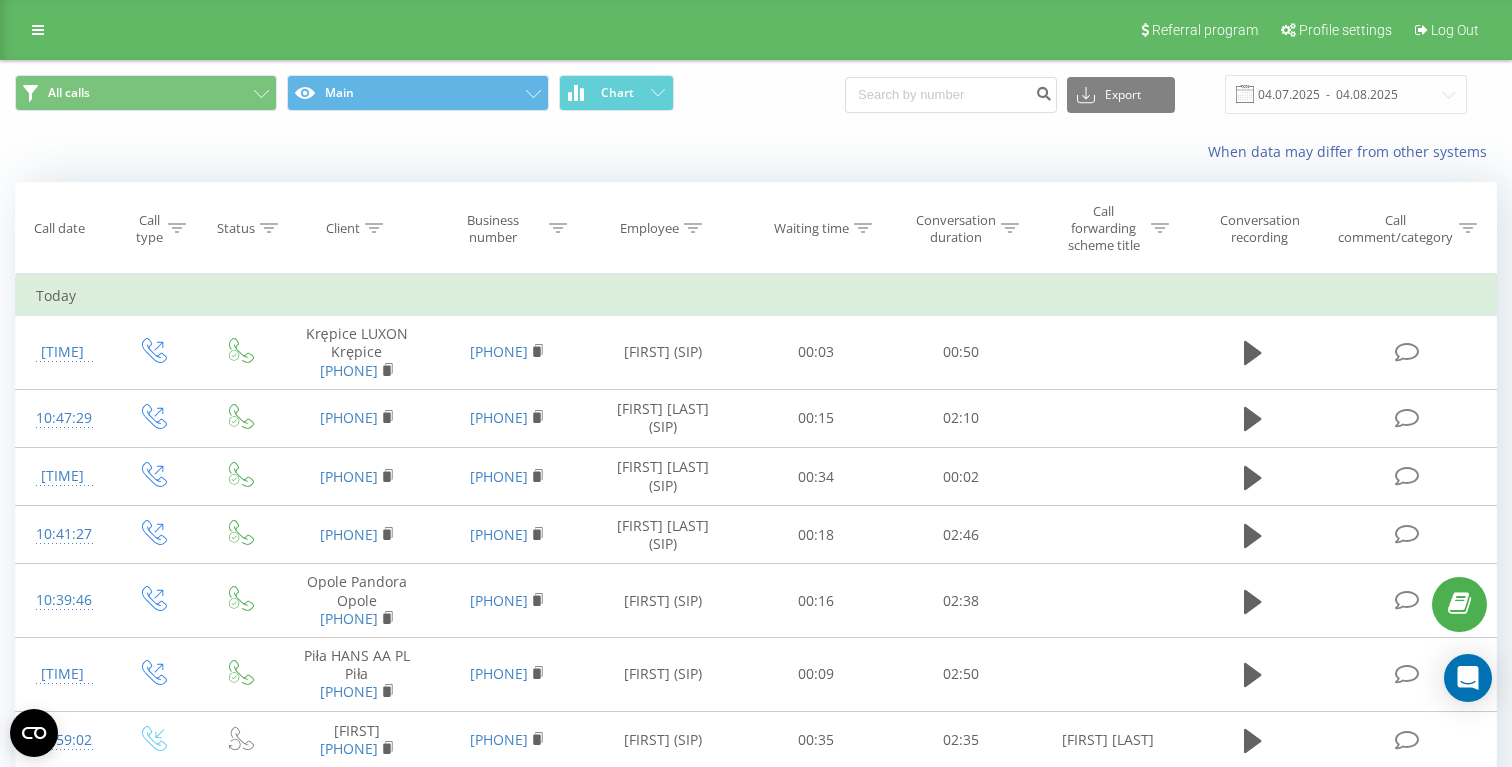 click at bounding box center (693, 228) 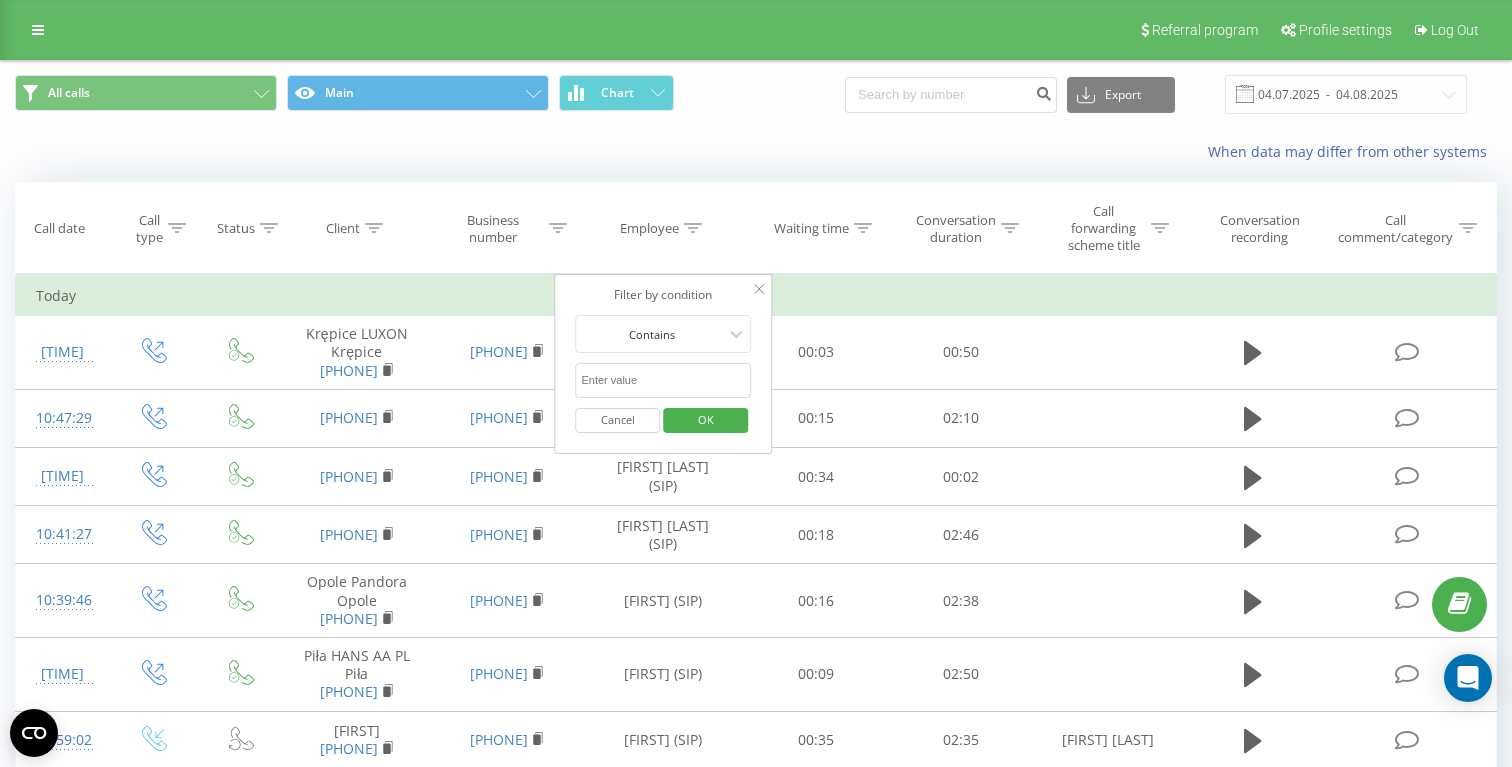 click at bounding box center [663, 380] 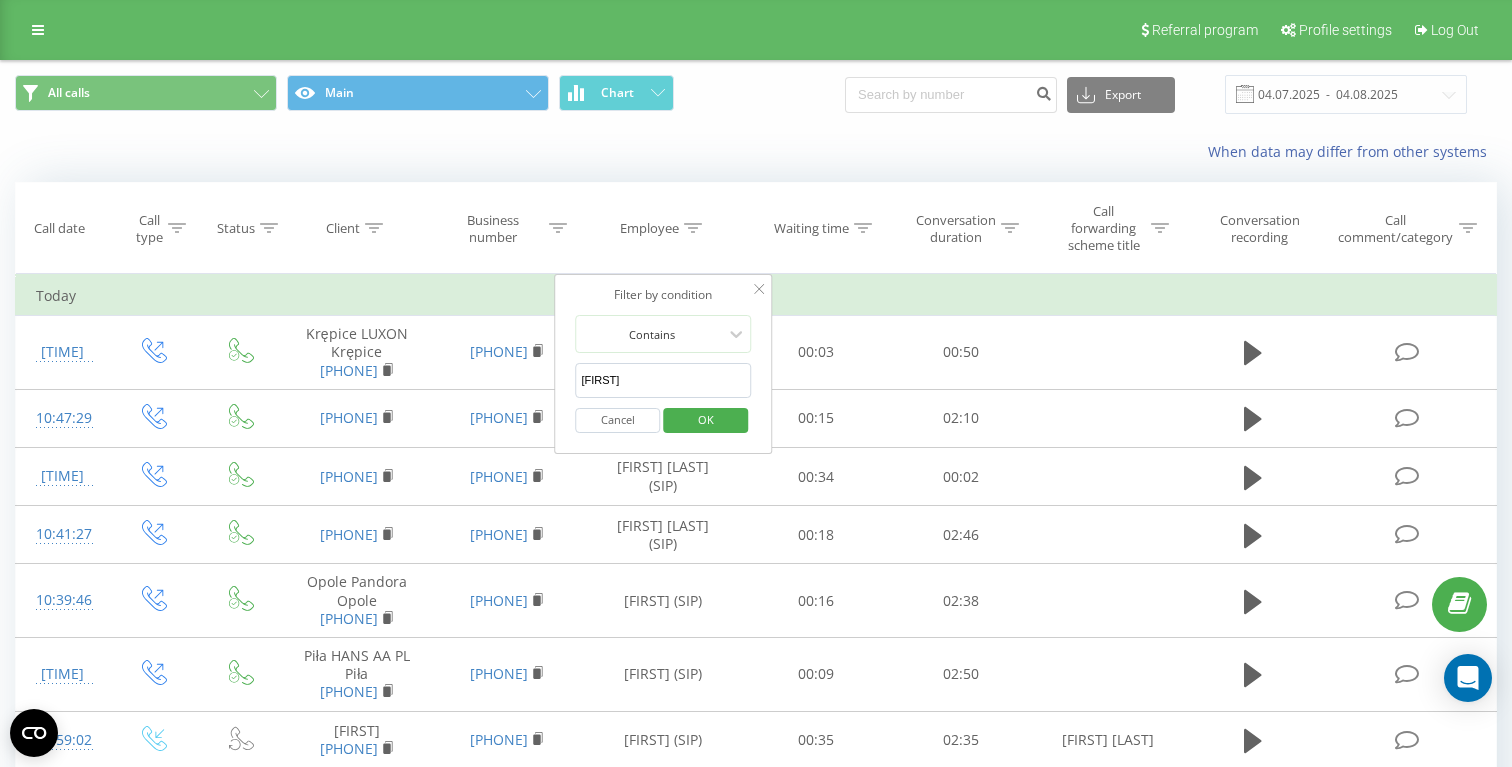 click on "OK" at bounding box center (706, 419) 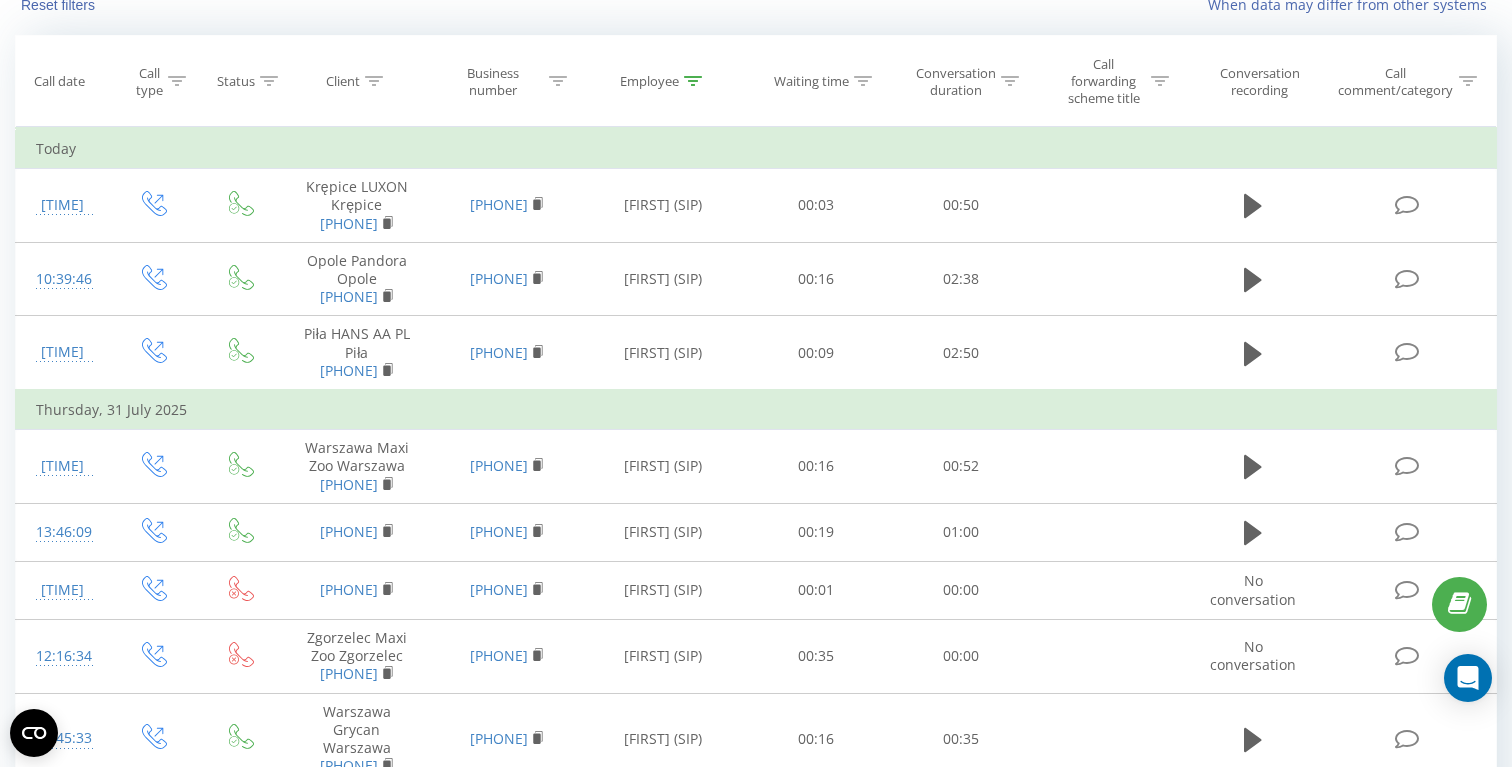 scroll, scrollTop: 0, scrollLeft: 0, axis: both 